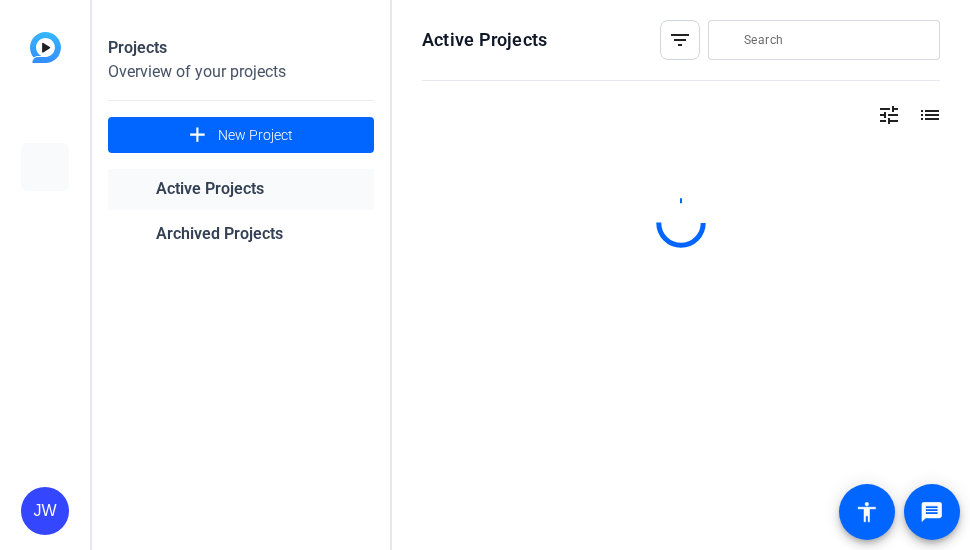 scroll, scrollTop: 0, scrollLeft: 0, axis: both 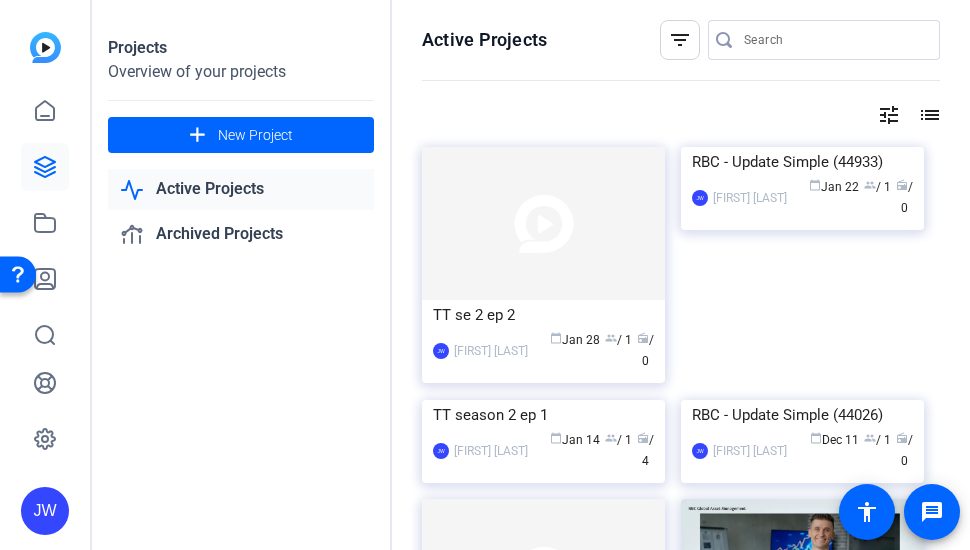 click on "Active Projects" 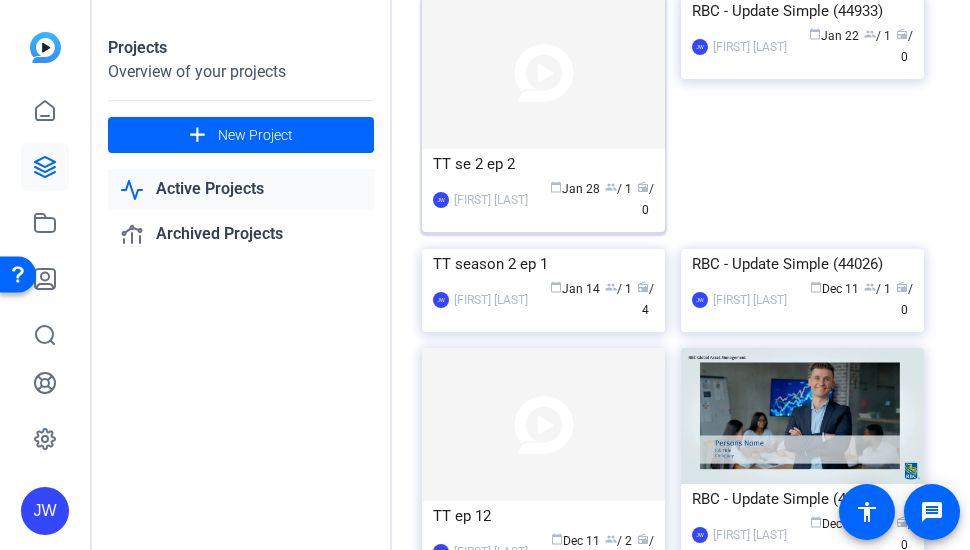 scroll, scrollTop: 0, scrollLeft: 0, axis: both 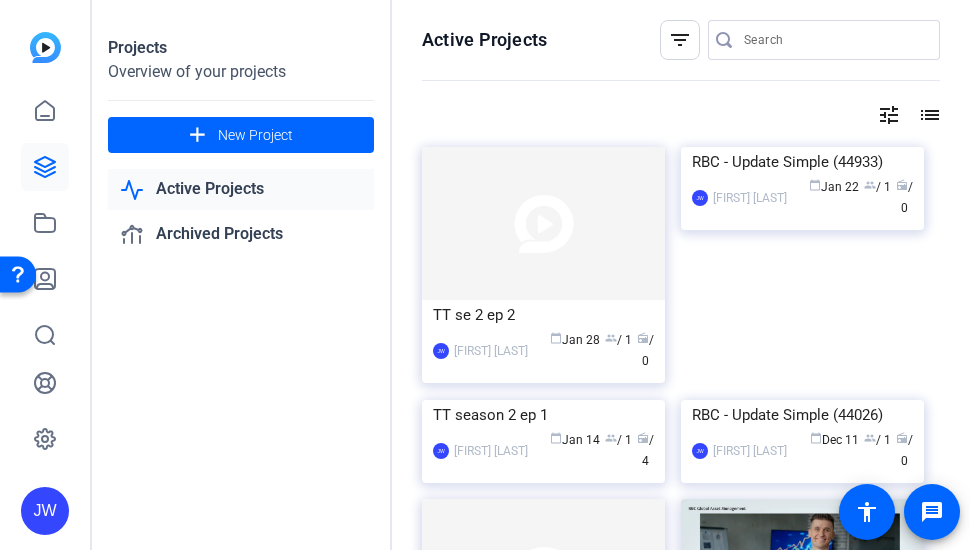 click at bounding box center [834, 40] 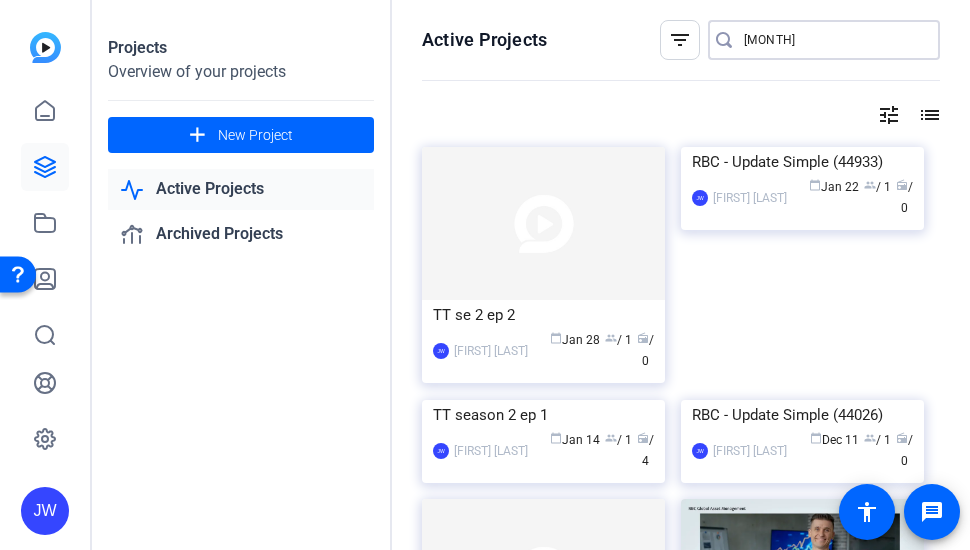 type on "august" 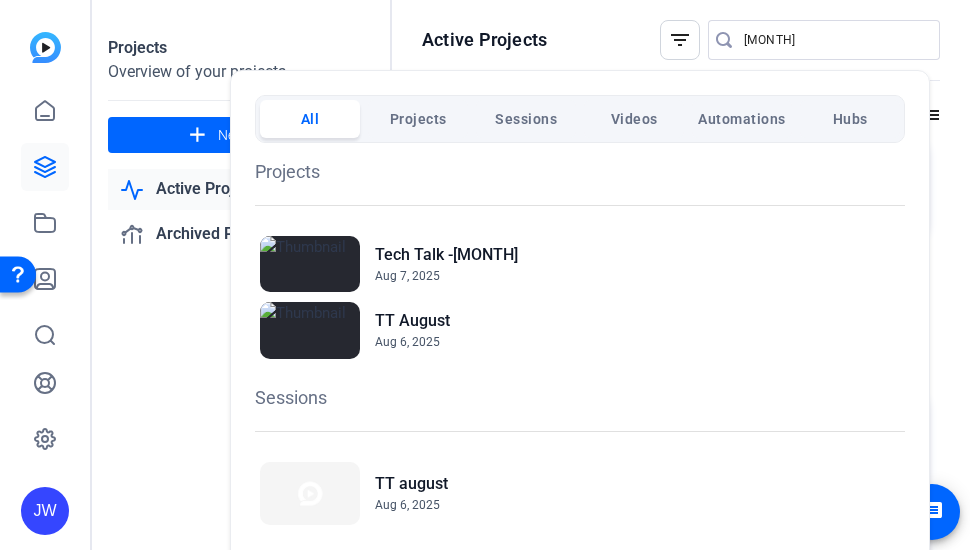 click at bounding box center (485, 275) 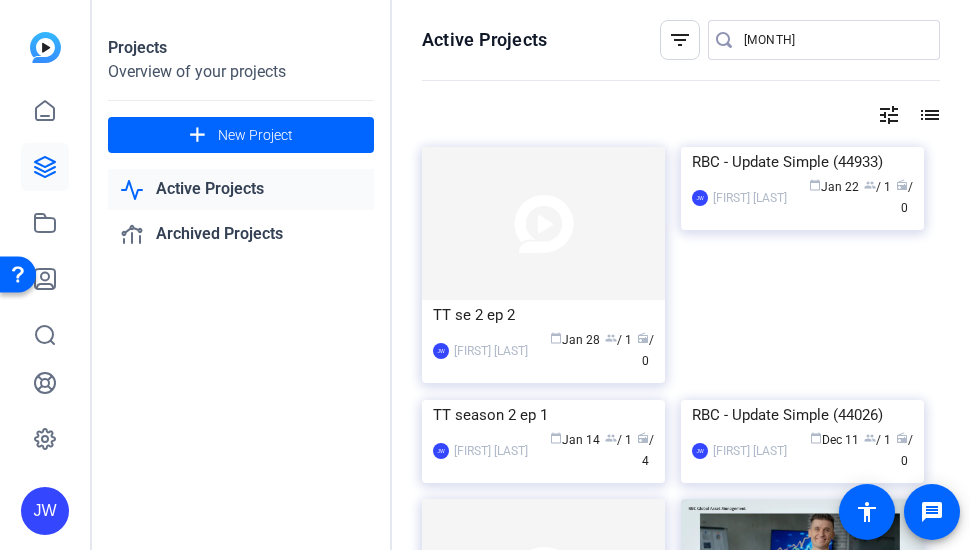 click on "august" at bounding box center (834, 40) 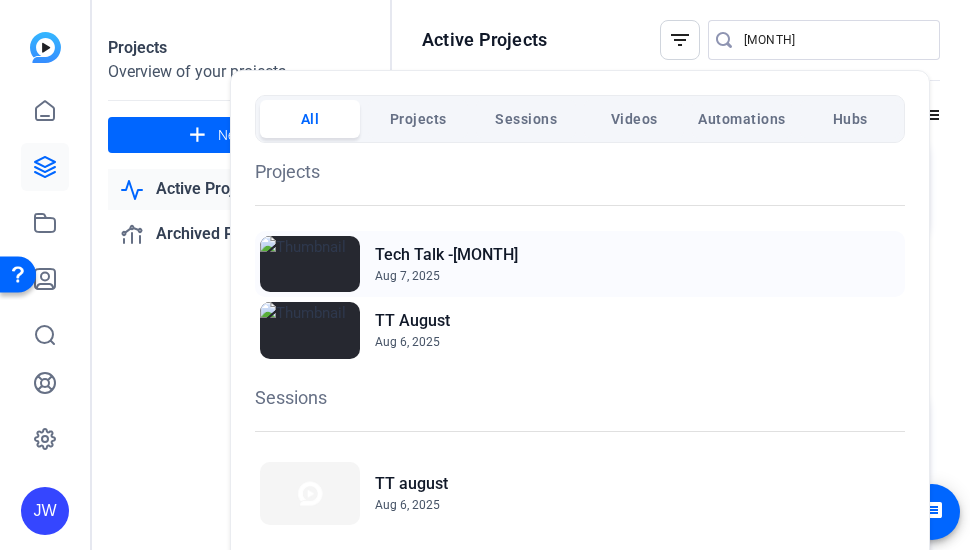 click on "Tech Talk -[MONTH]" at bounding box center [446, 255] 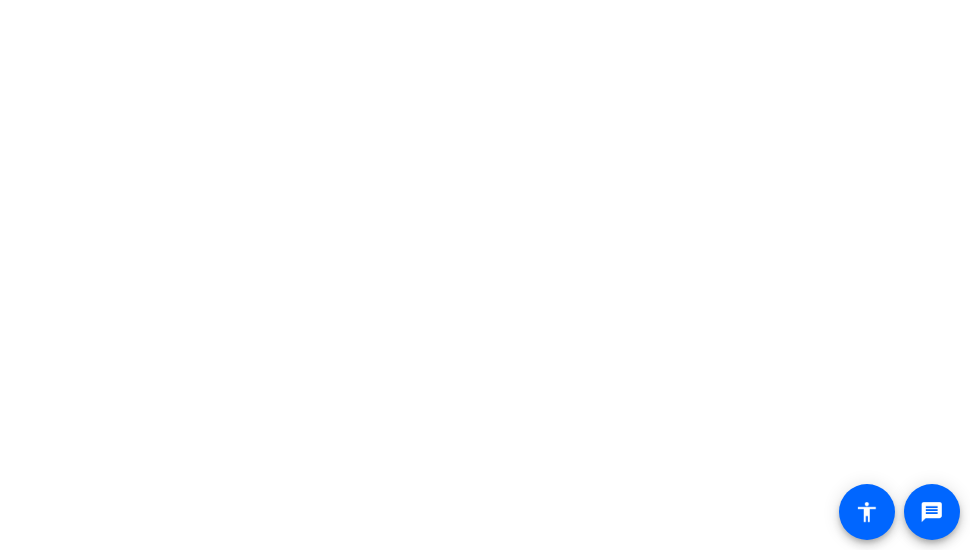 scroll, scrollTop: 0, scrollLeft: 0, axis: both 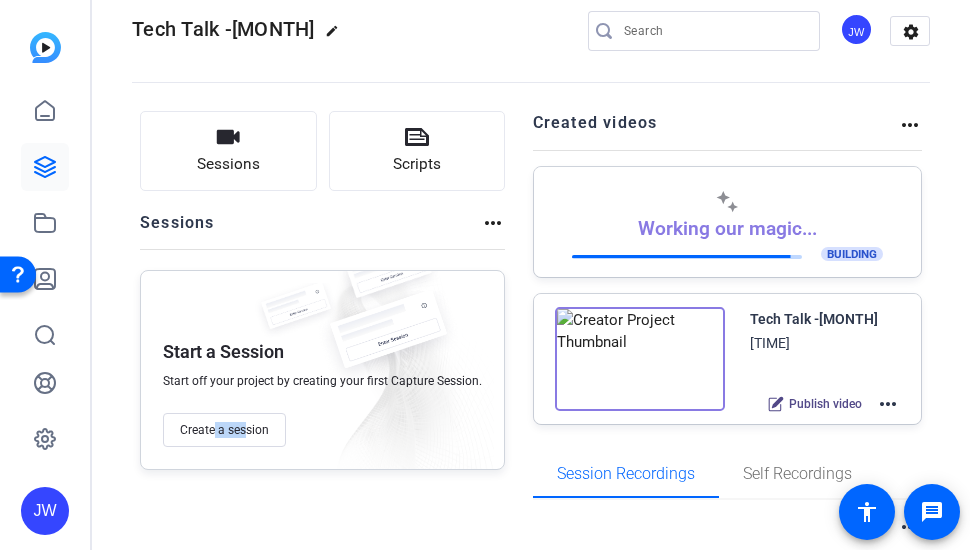 drag, startPoint x: 212, startPoint y: 471, endPoint x: 248, endPoint y: 456, distance: 39 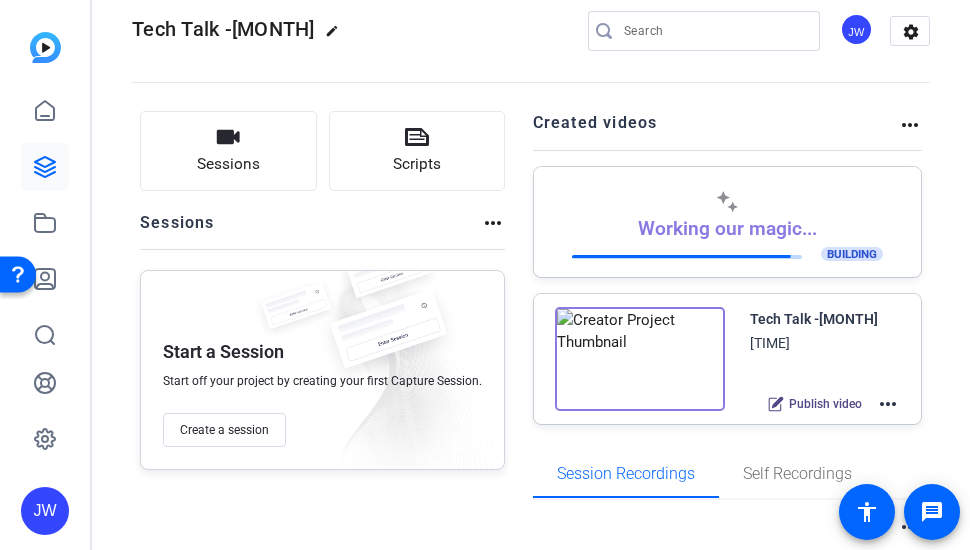 click on "Sessions
Scripts  Sessions more_horiz Start a Session Start off your project by creating your first Capture Session. Create a session" 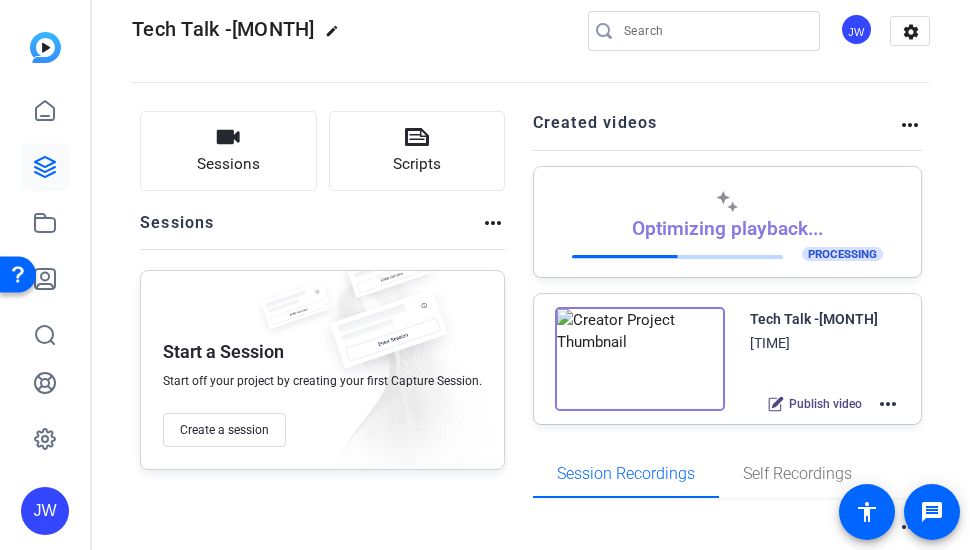 drag, startPoint x: 623, startPoint y: 47, endPoint x: 746, endPoint y: 30, distance: 124.16924 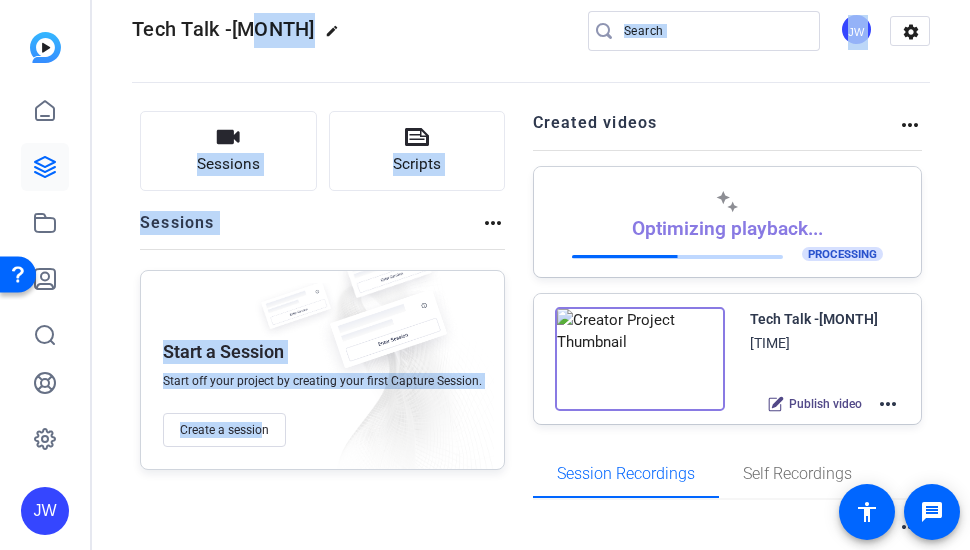 scroll, scrollTop: 217, scrollLeft: 0, axis: vertical 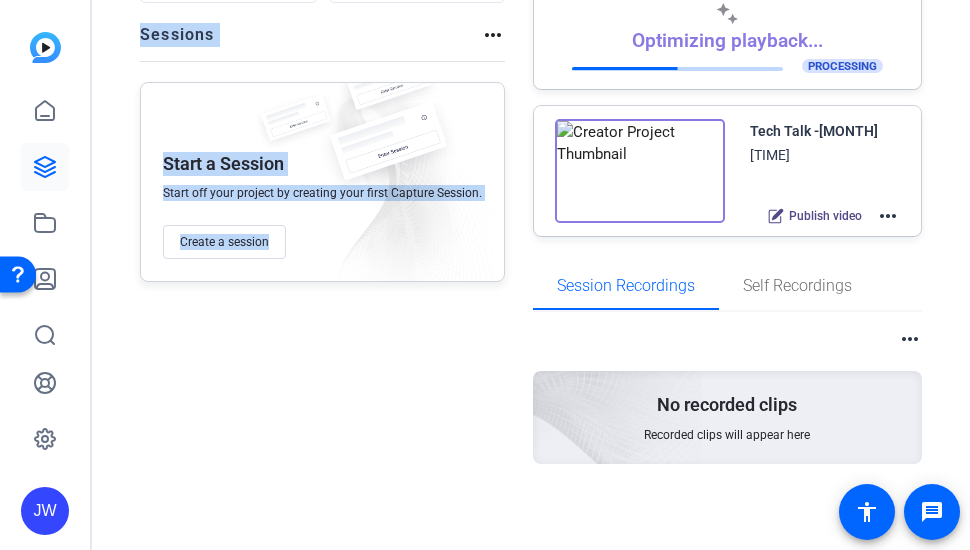 drag, startPoint x: 253, startPoint y: 35, endPoint x: 514, endPoint y: 377, distance: 430.21506 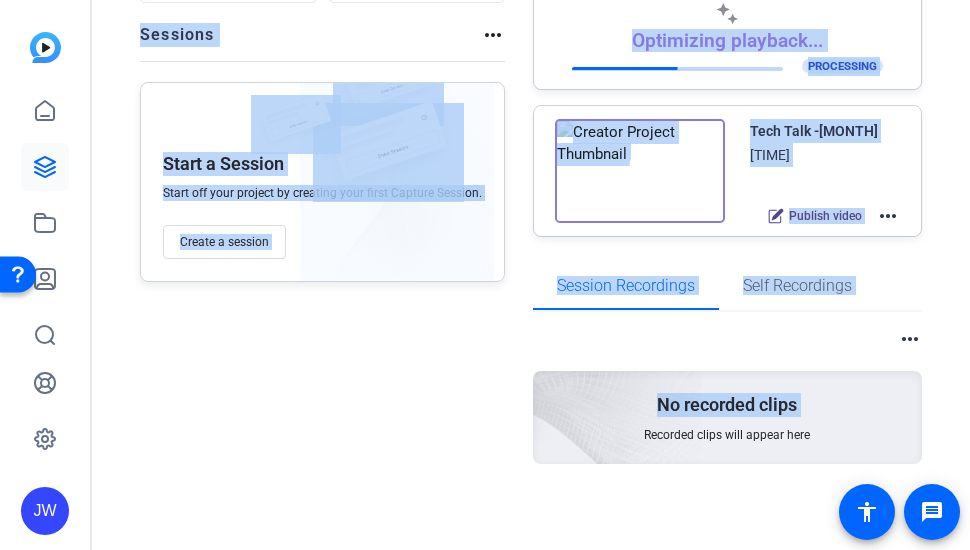 click on "Sessions
Scripts  Sessions more_horiz Start a Session Start off your project by creating your first Capture Session. Create a session" 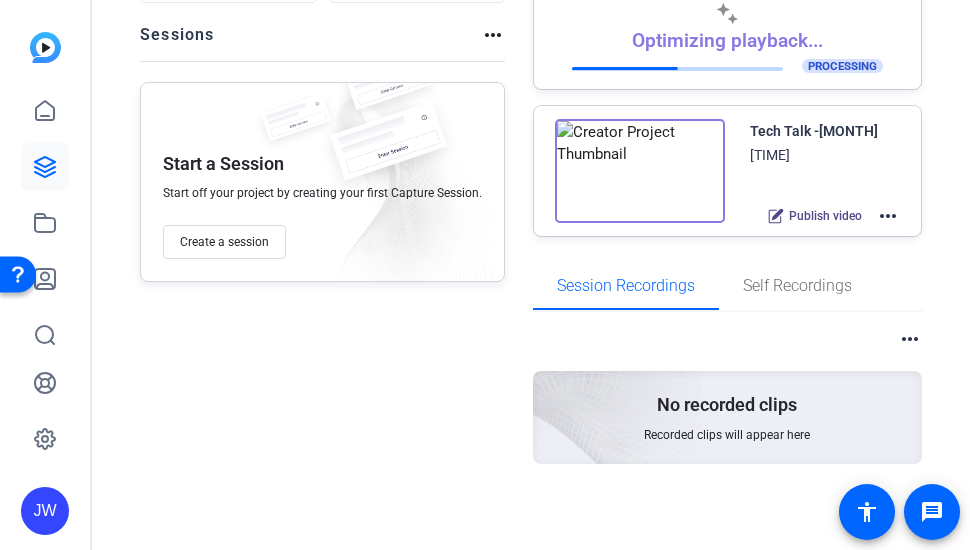 scroll, scrollTop: 0, scrollLeft: 0, axis: both 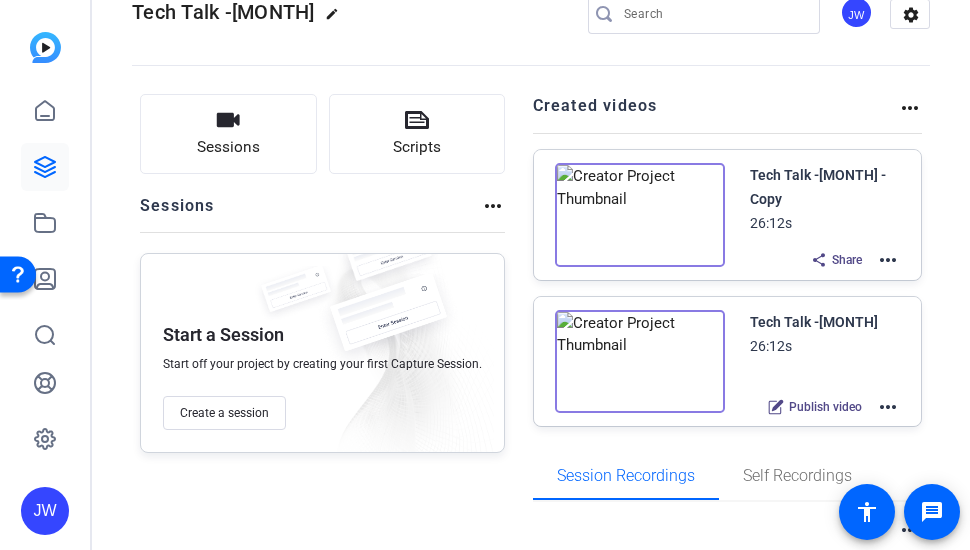 click on "more_horiz" 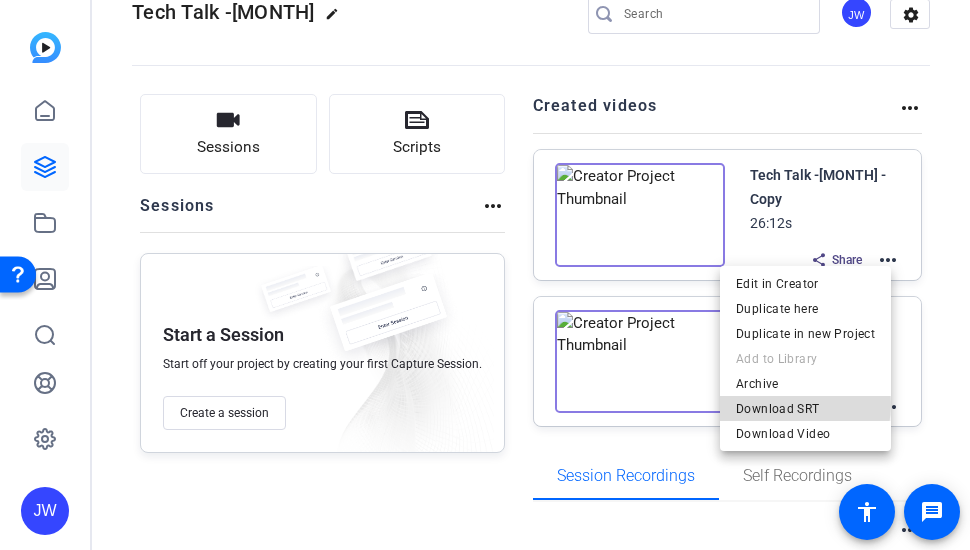 click on "Download SRT" at bounding box center (805, 408) 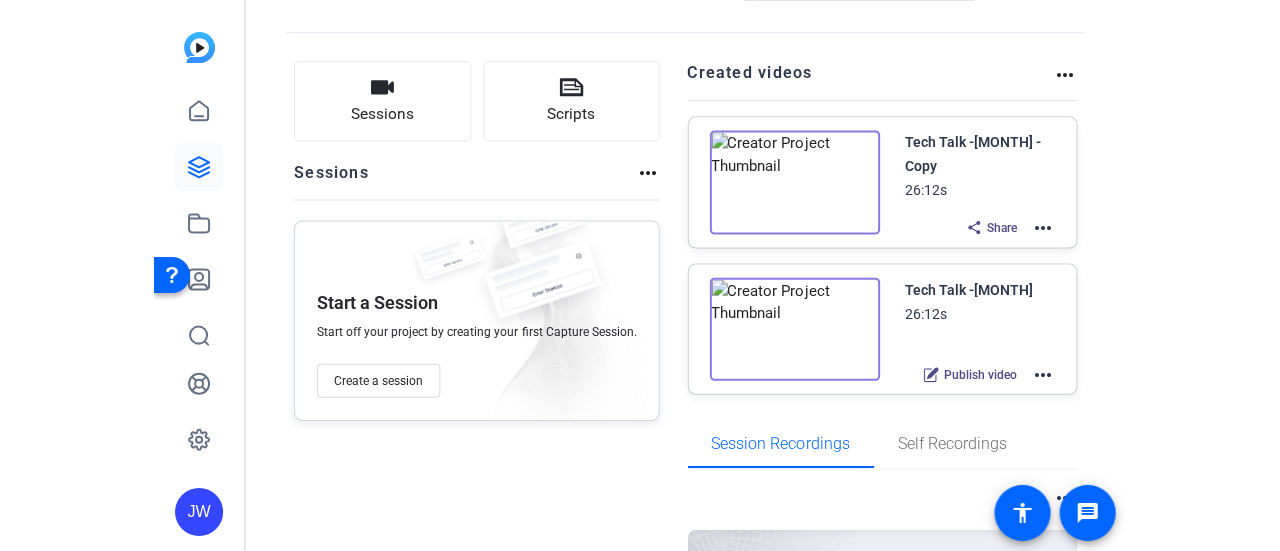 scroll, scrollTop: 80, scrollLeft: 0, axis: vertical 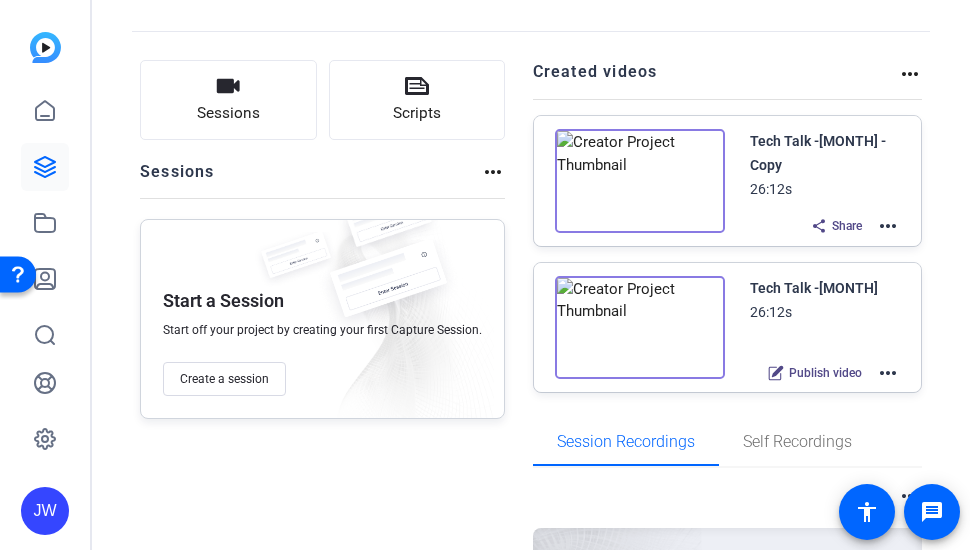click on "more_horiz" 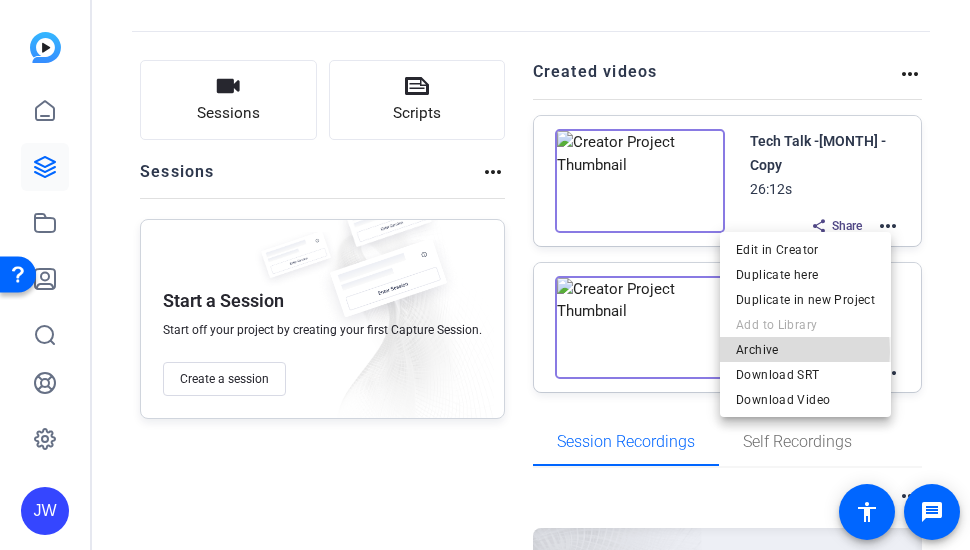 click on "Archive" at bounding box center [805, 349] 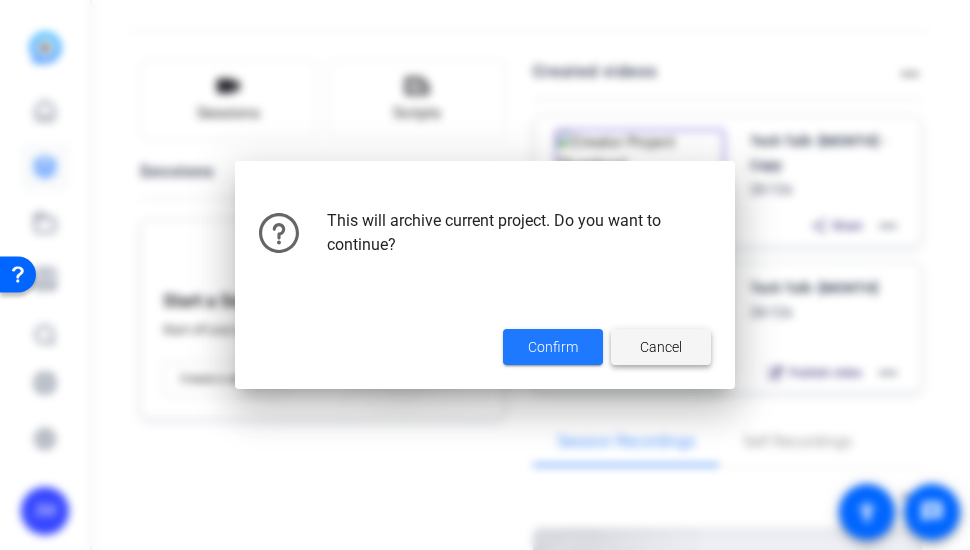 click at bounding box center [661, 347] 